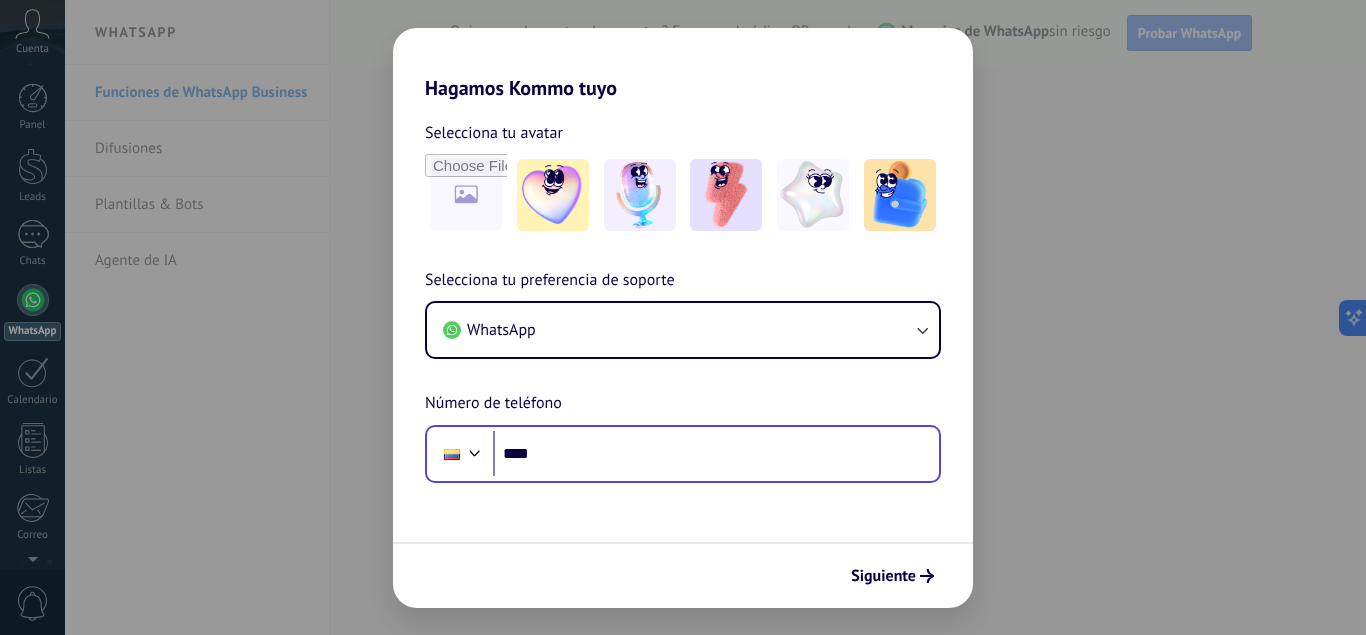 scroll, scrollTop: 0, scrollLeft: 0, axis: both 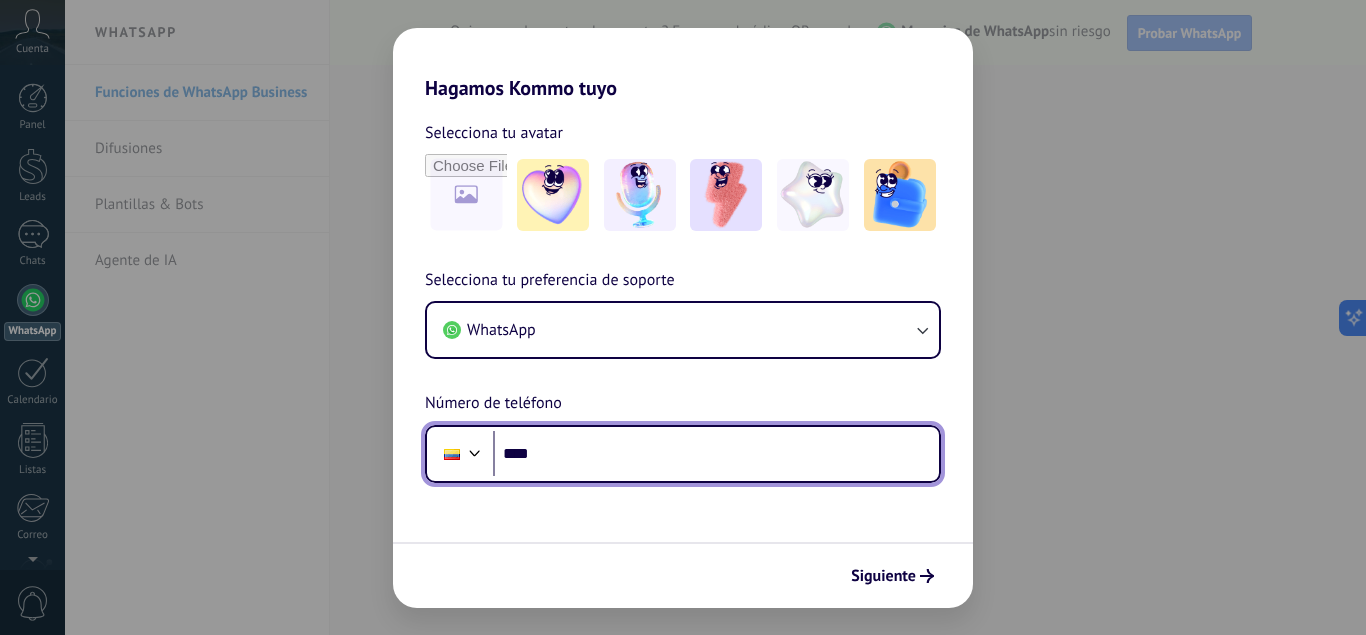 click on "****" at bounding box center [716, 454] 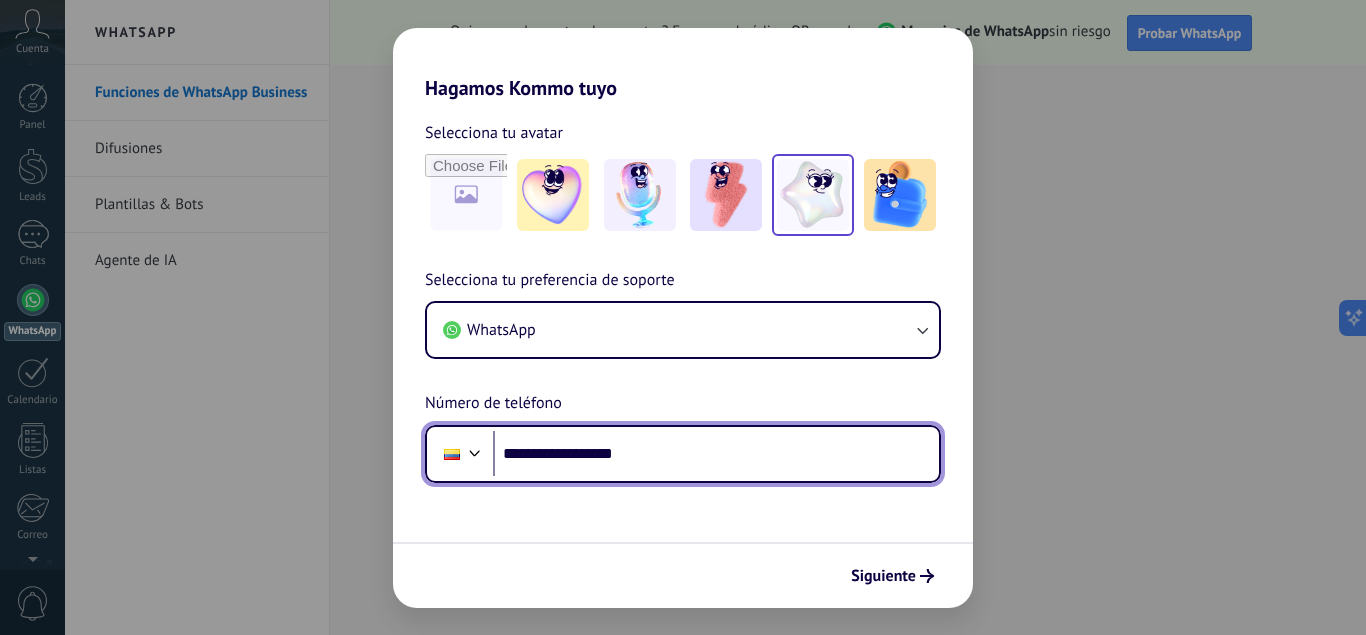 type on "**********" 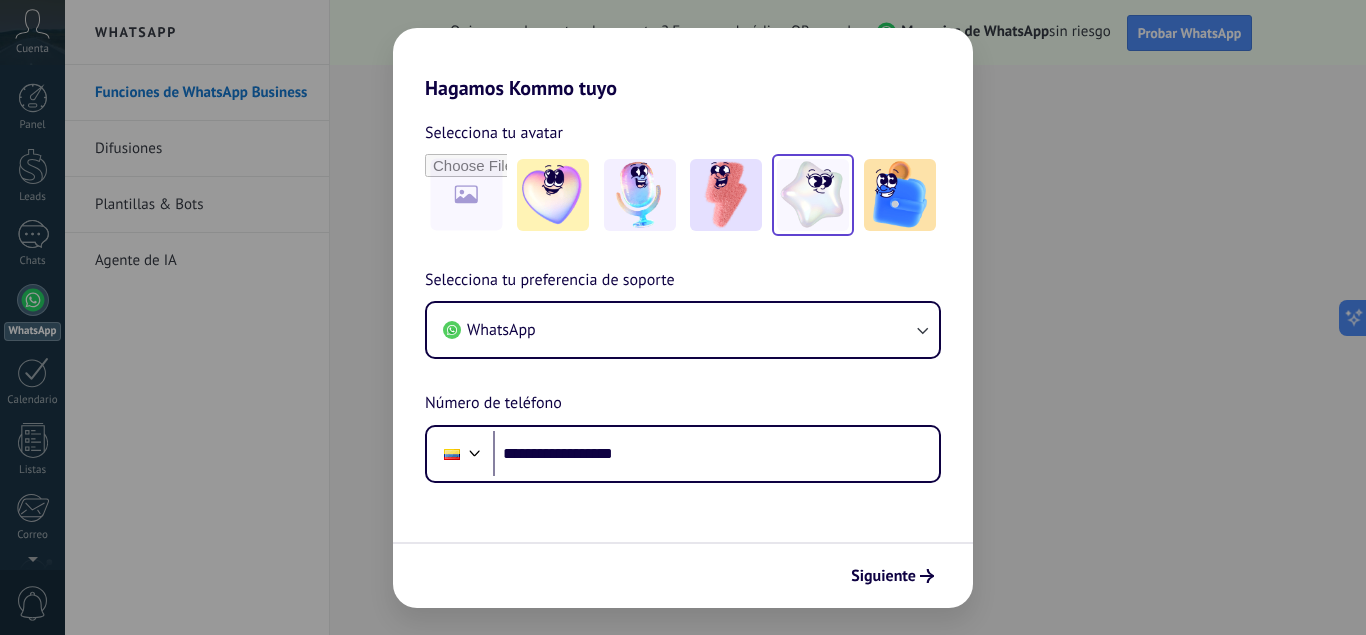 click at bounding box center [813, 195] 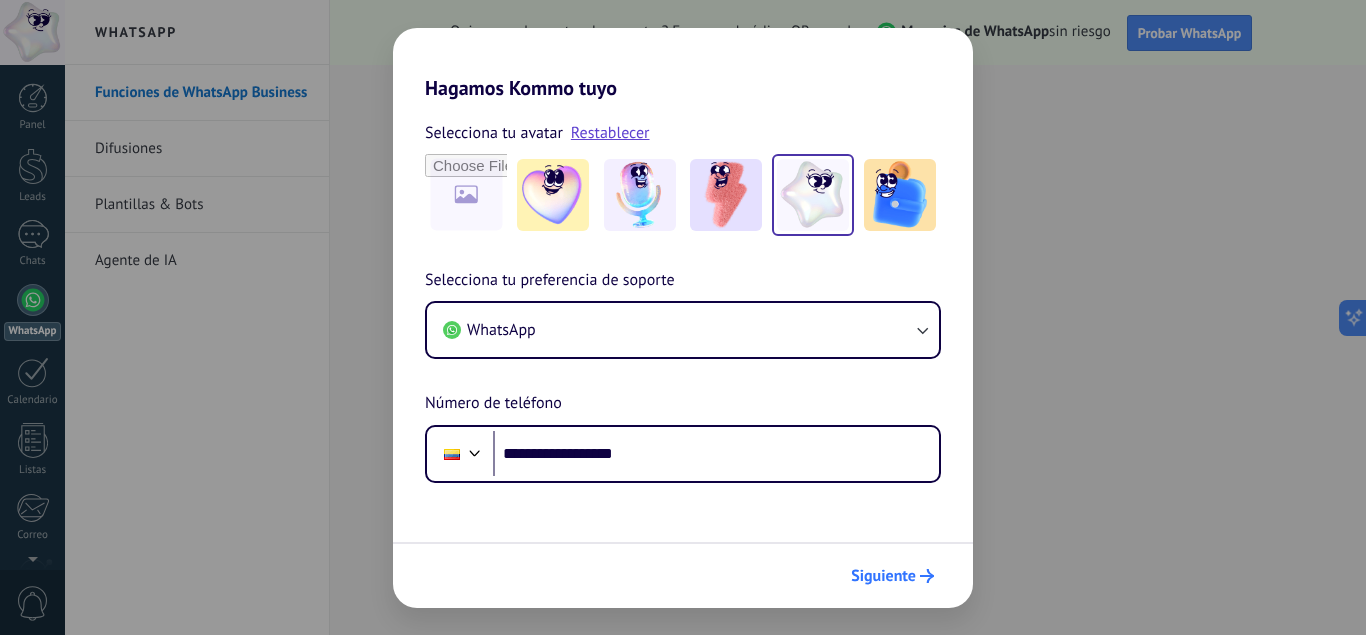 click on "Siguiente" at bounding box center (883, 576) 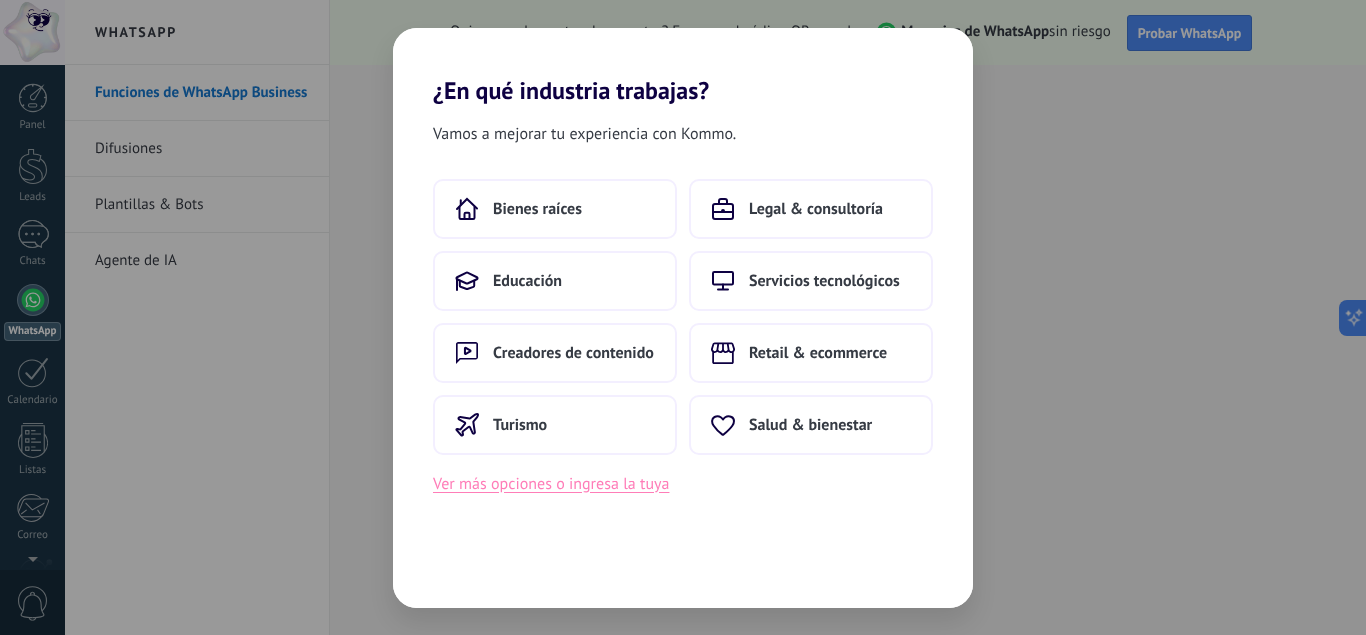 click on "Ver más opciones o ingresa la tuya" at bounding box center (551, 484) 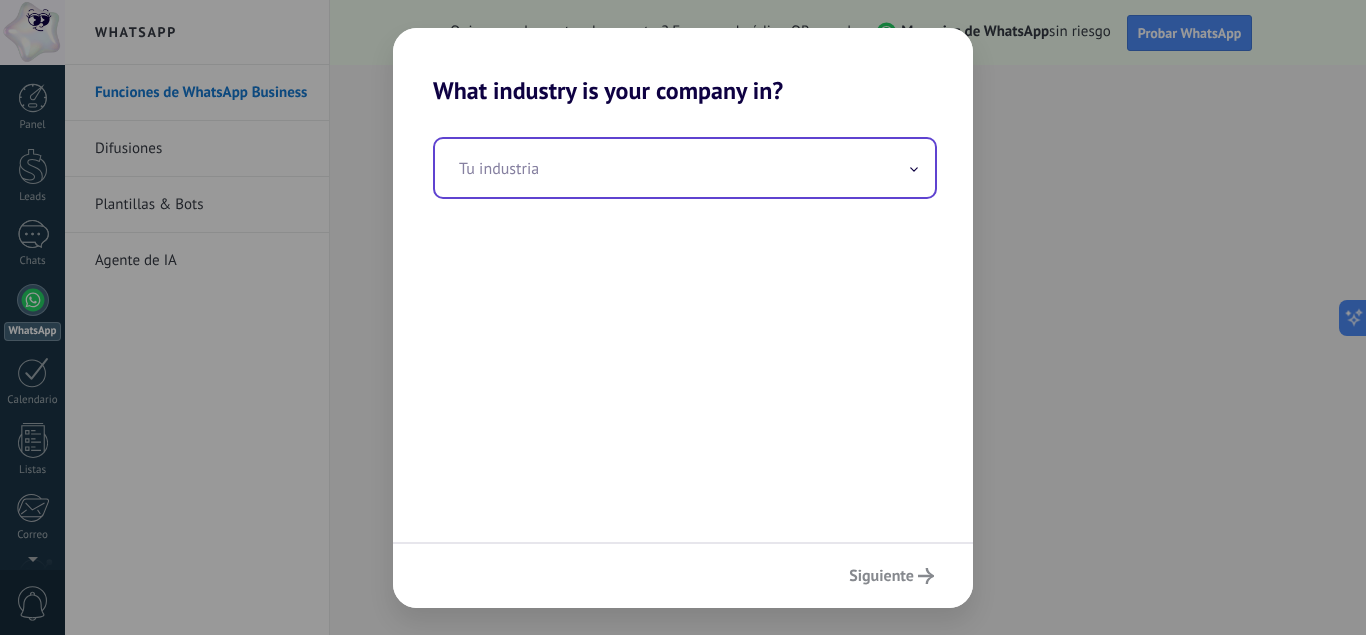 click at bounding box center (685, 168) 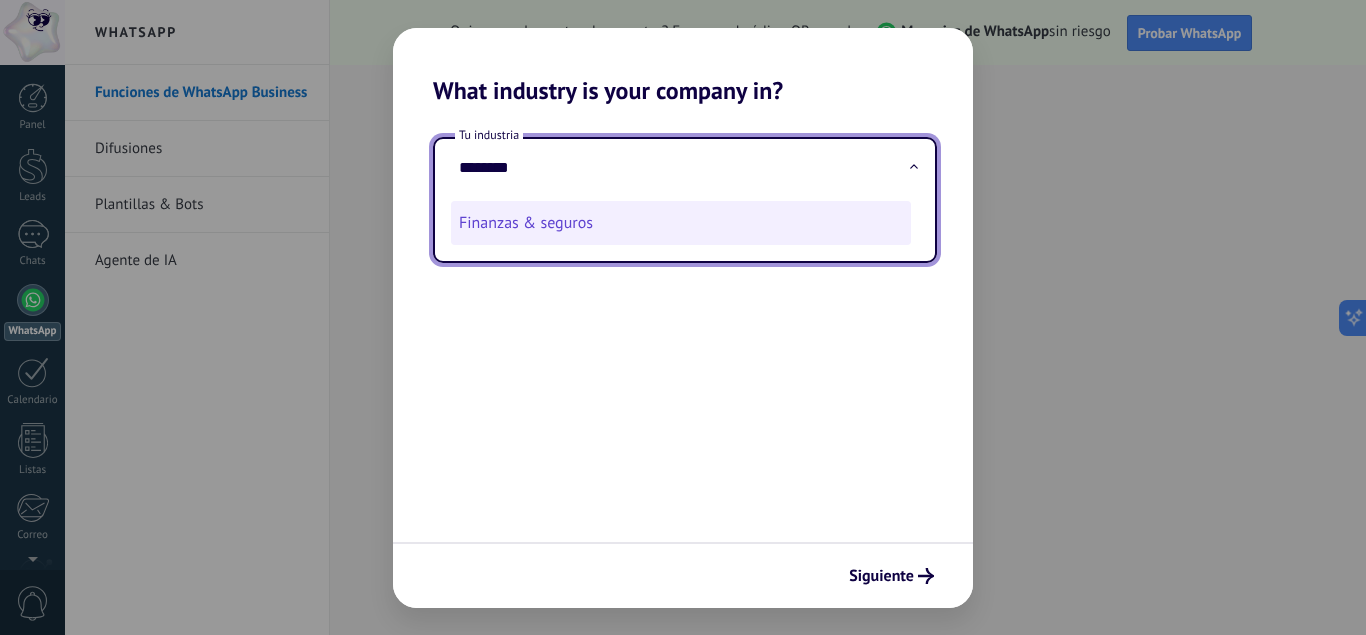 click on "Finanzas & seguros" at bounding box center [681, 223] 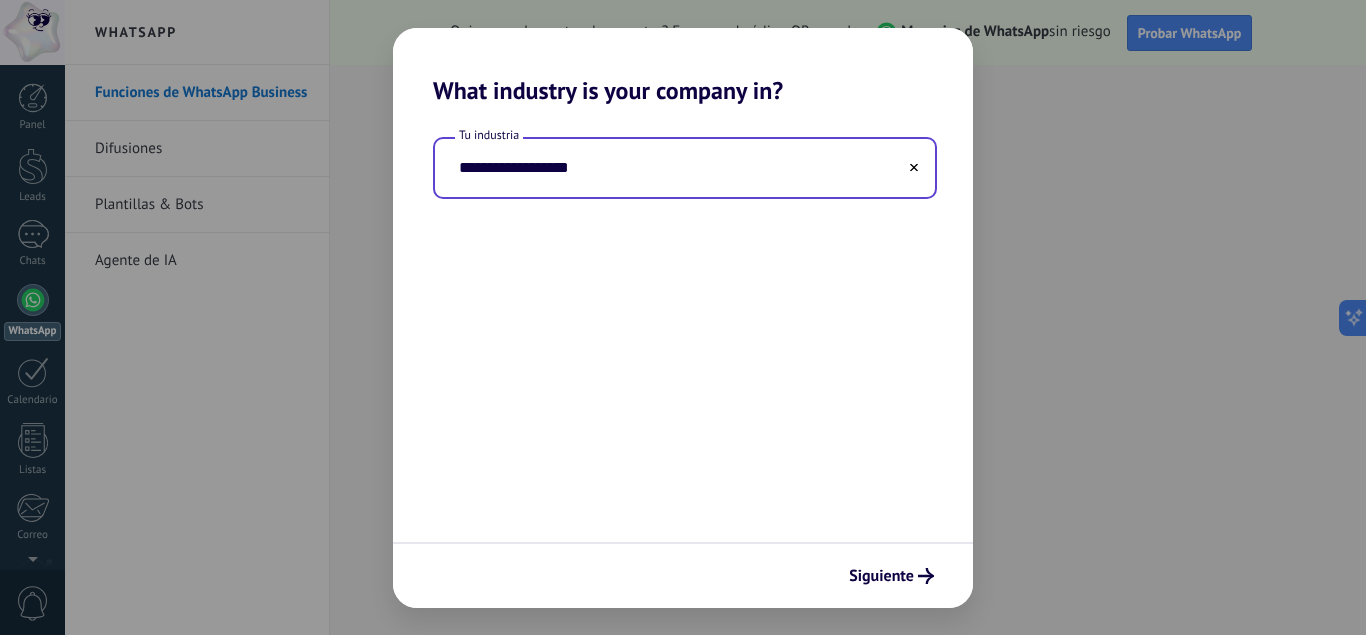 click on "**********" at bounding box center [685, 168] 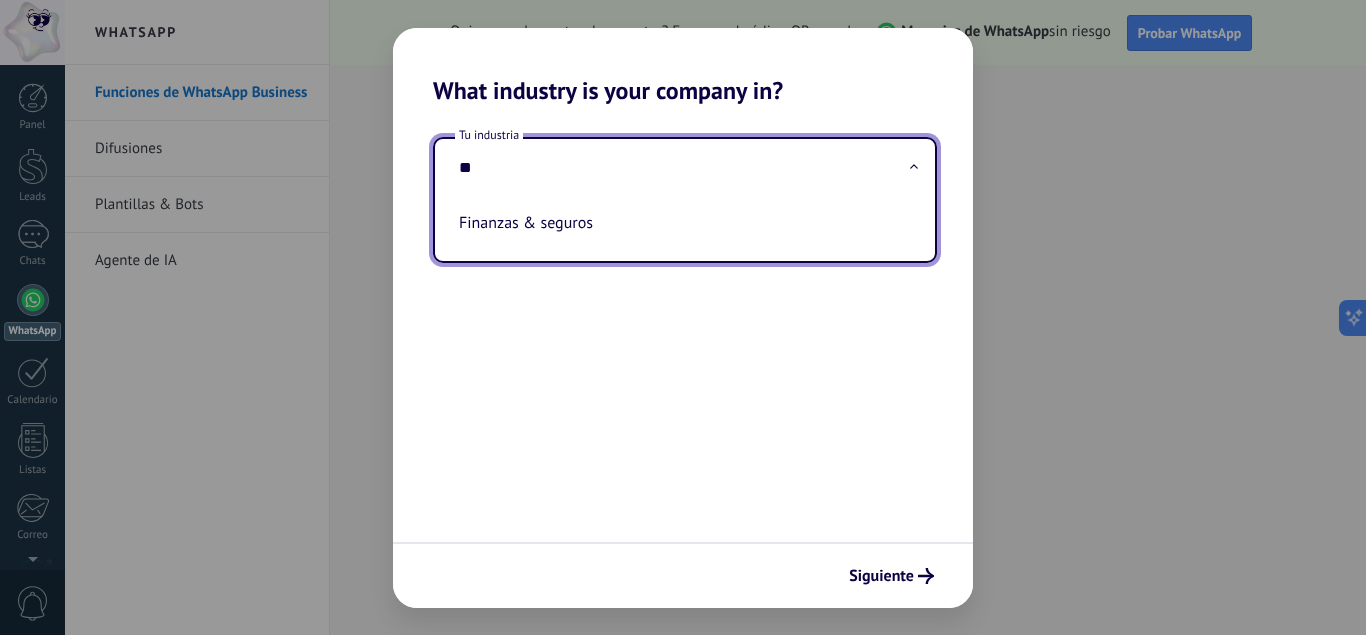 type on "*" 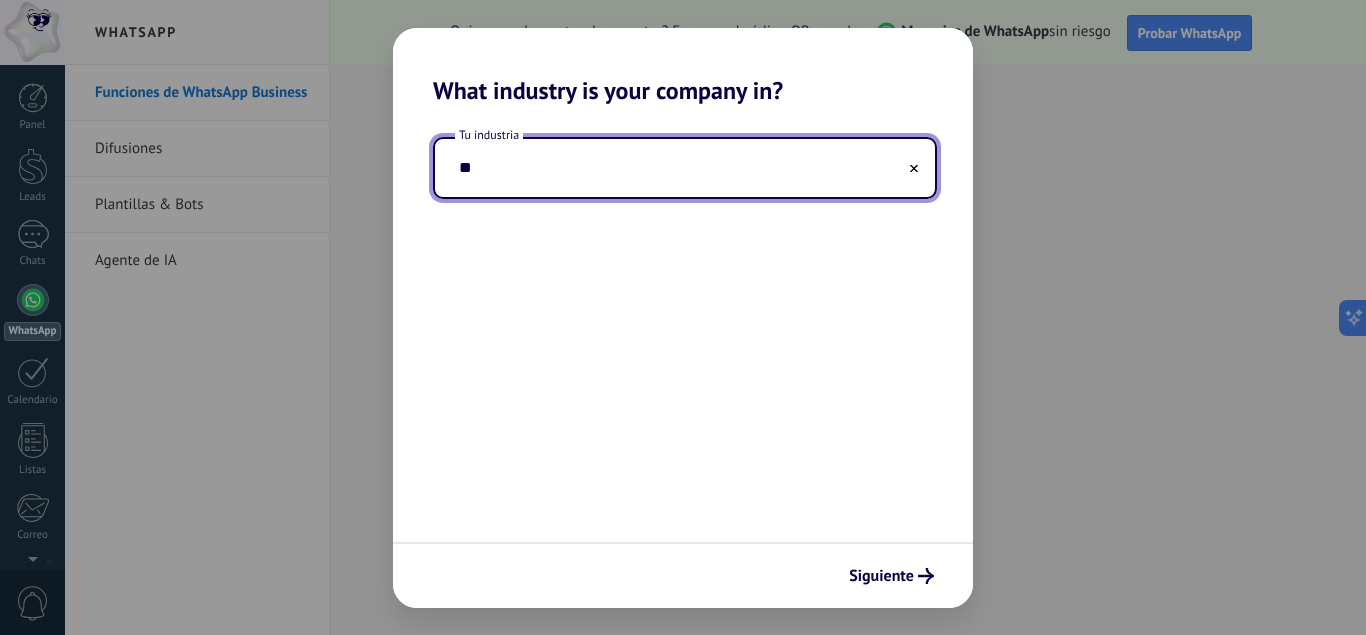 type on "*" 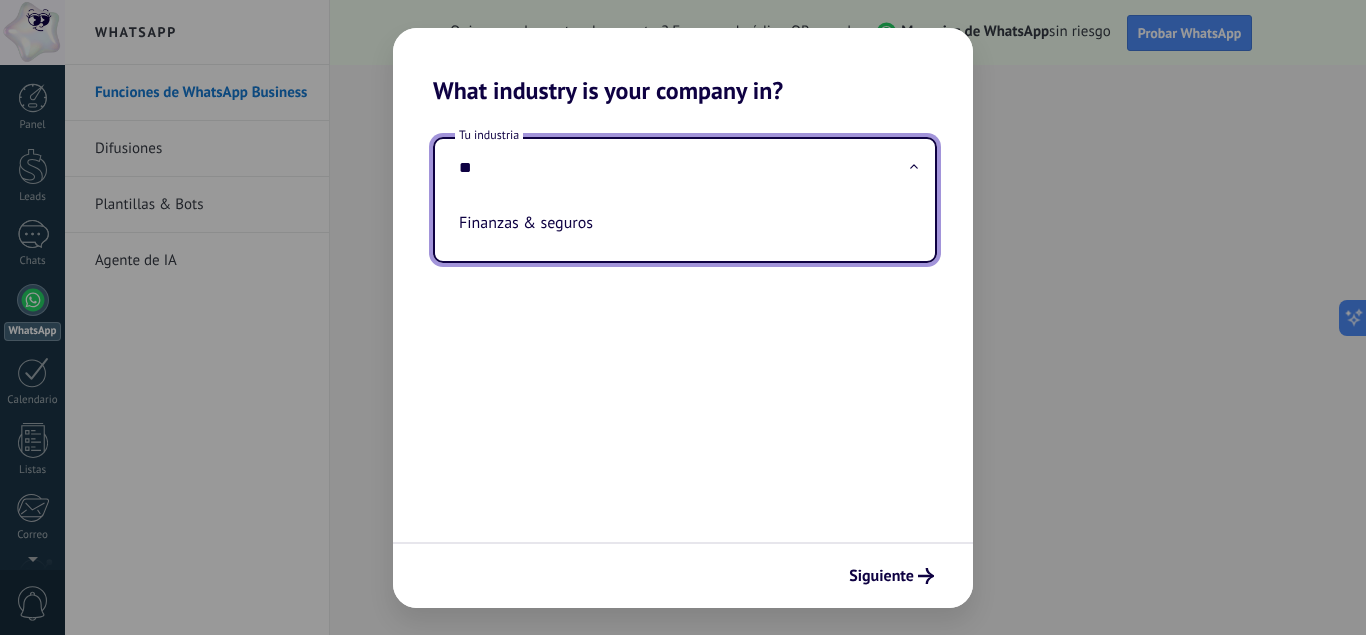 type on "*" 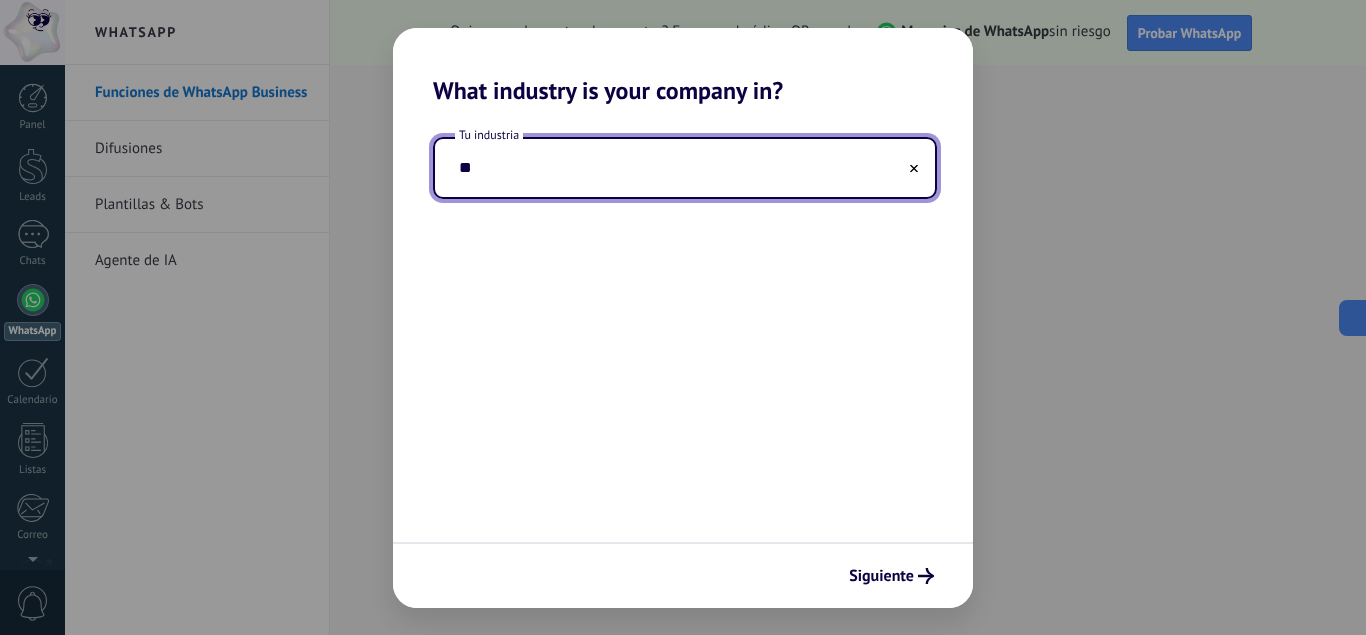 type on "*" 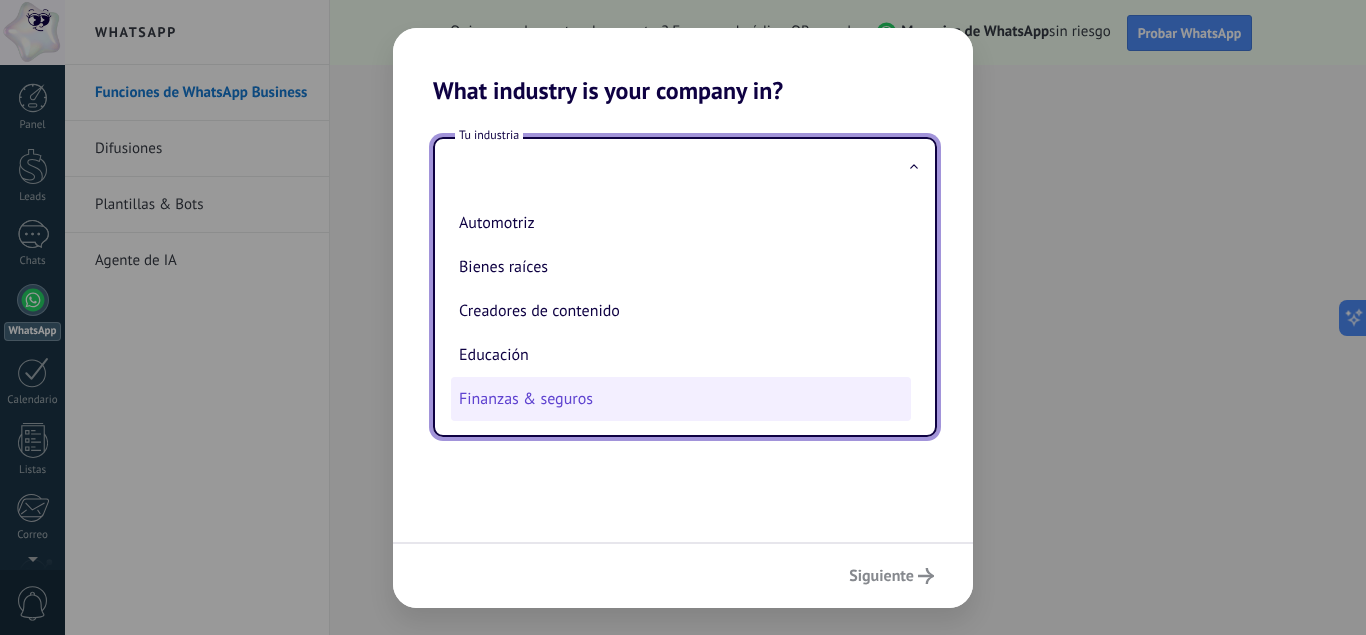 click on "Finanzas & seguros" at bounding box center [681, 399] 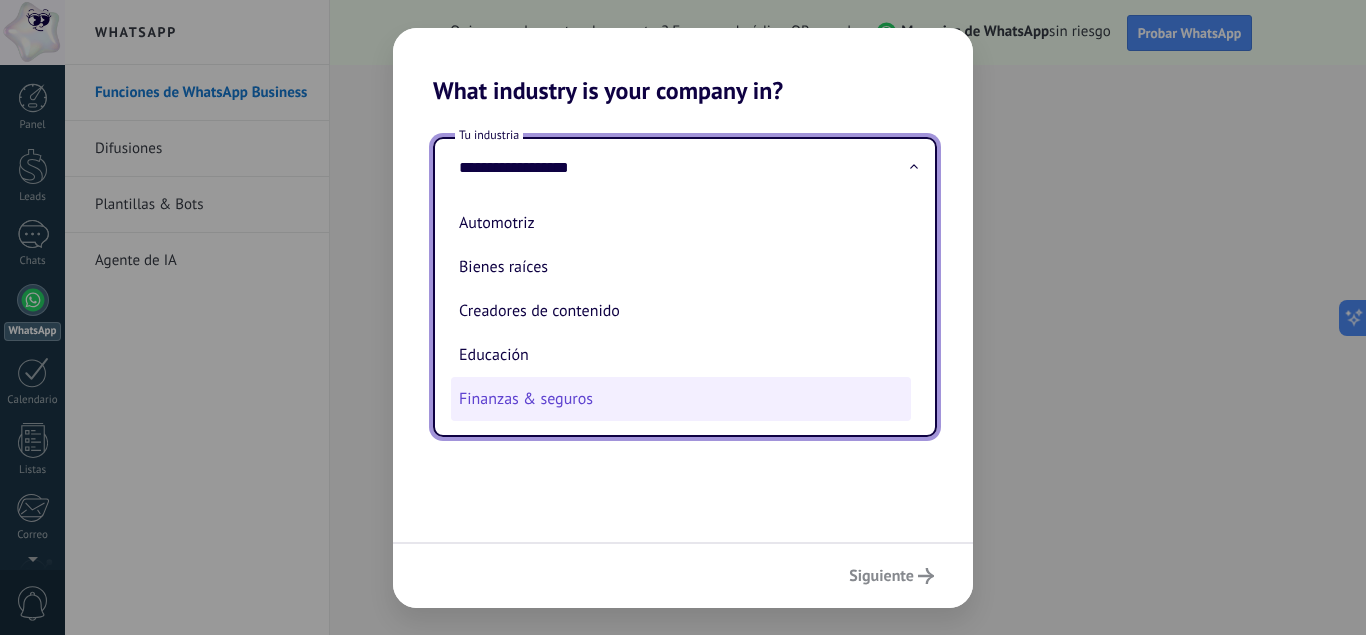 click on "**********" at bounding box center (683, 323) 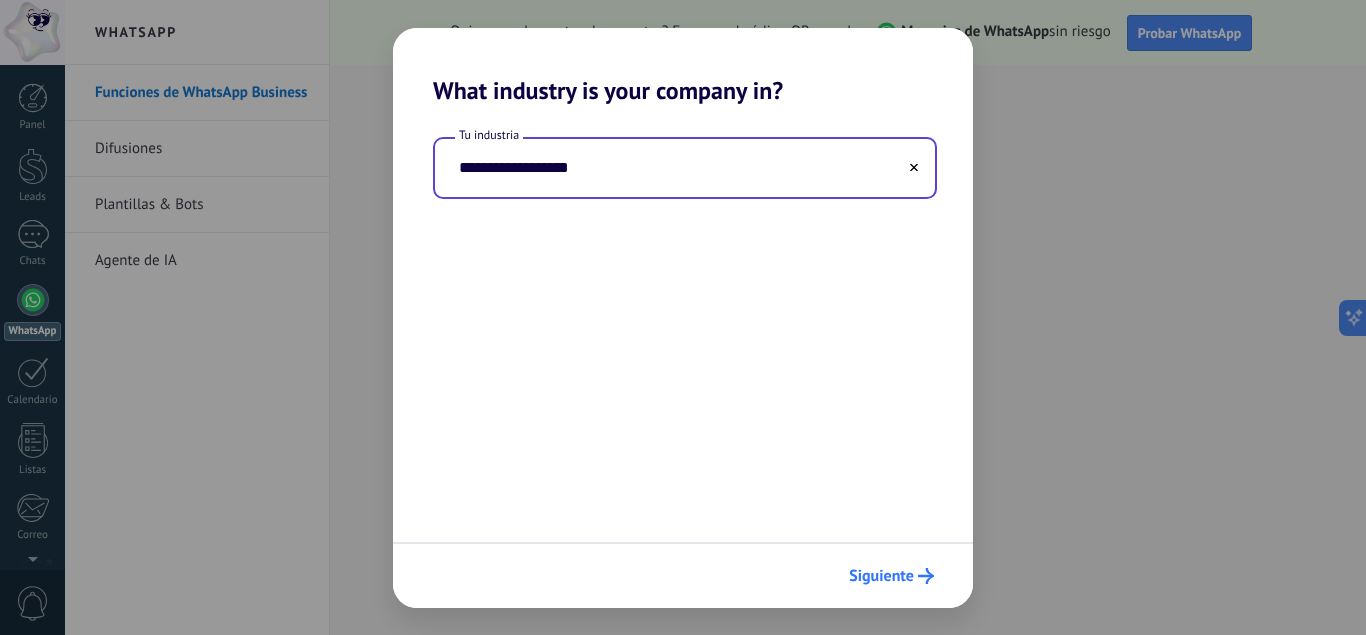 click on "Siguiente" at bounding box center (881, 576) 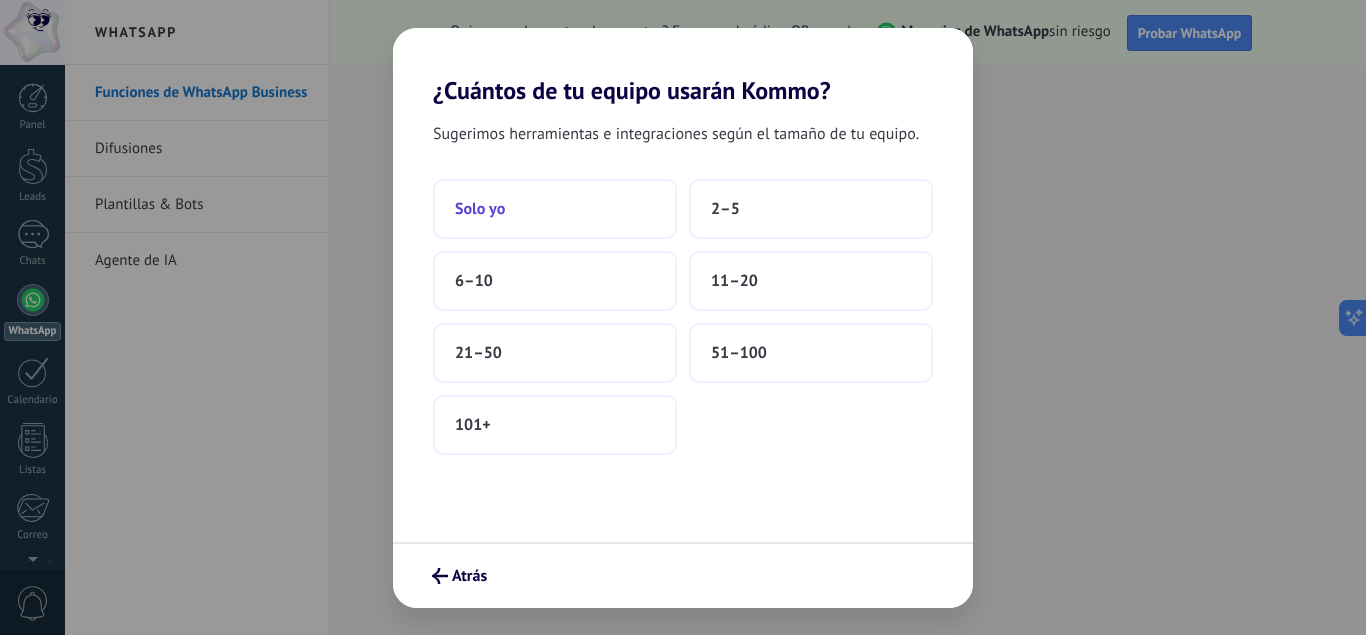 click on "Solo yo" at bounding box center [555, 209] 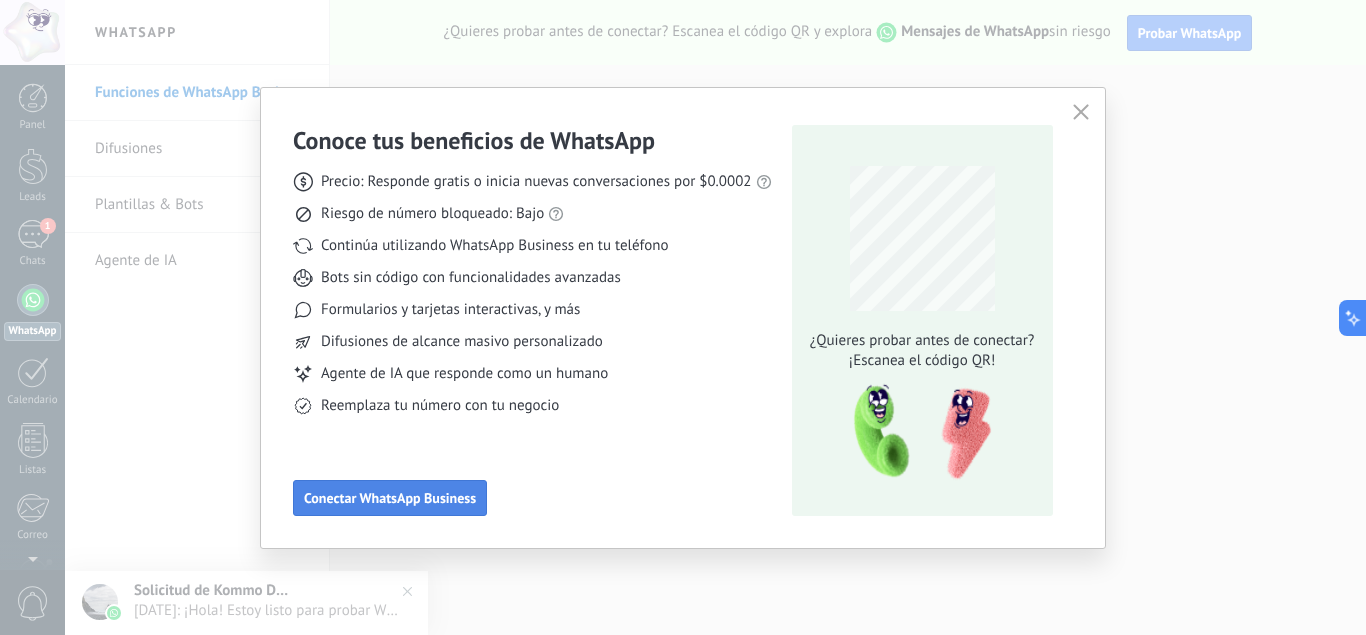 click on "Conectar WhatsApp Business" at bounding box center (390, 498) 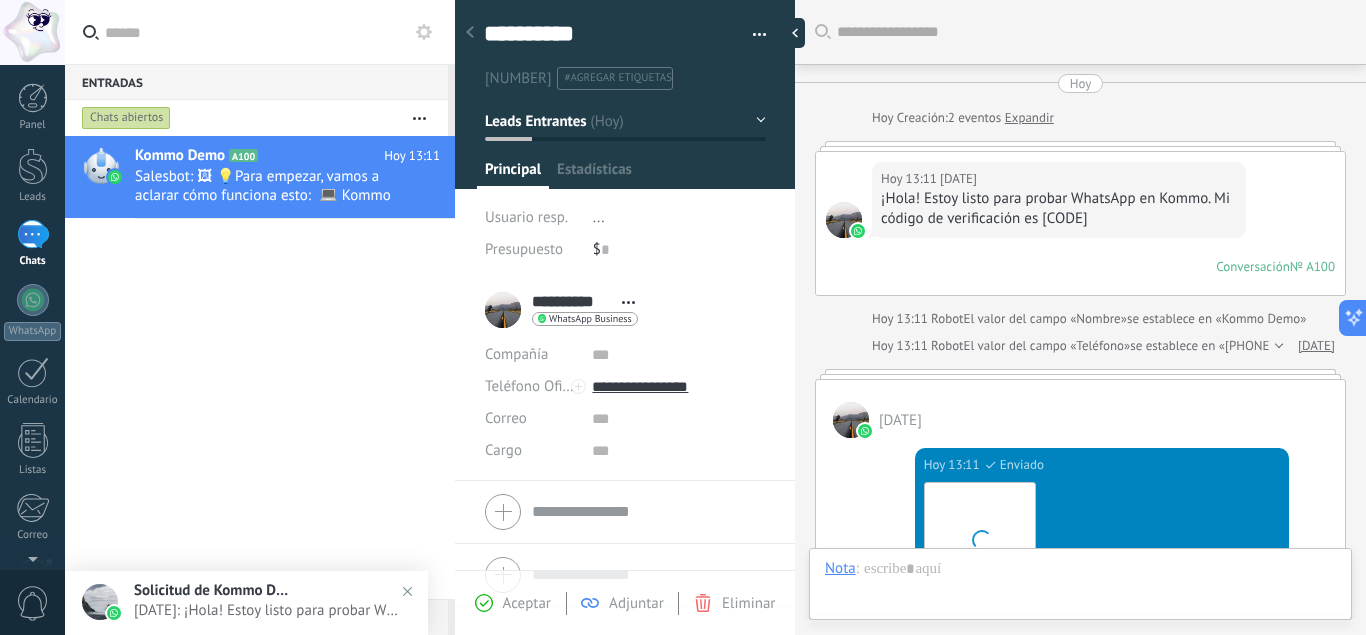 scroll, scrollTop: 30, scrollLeft: 0, axis: vertical 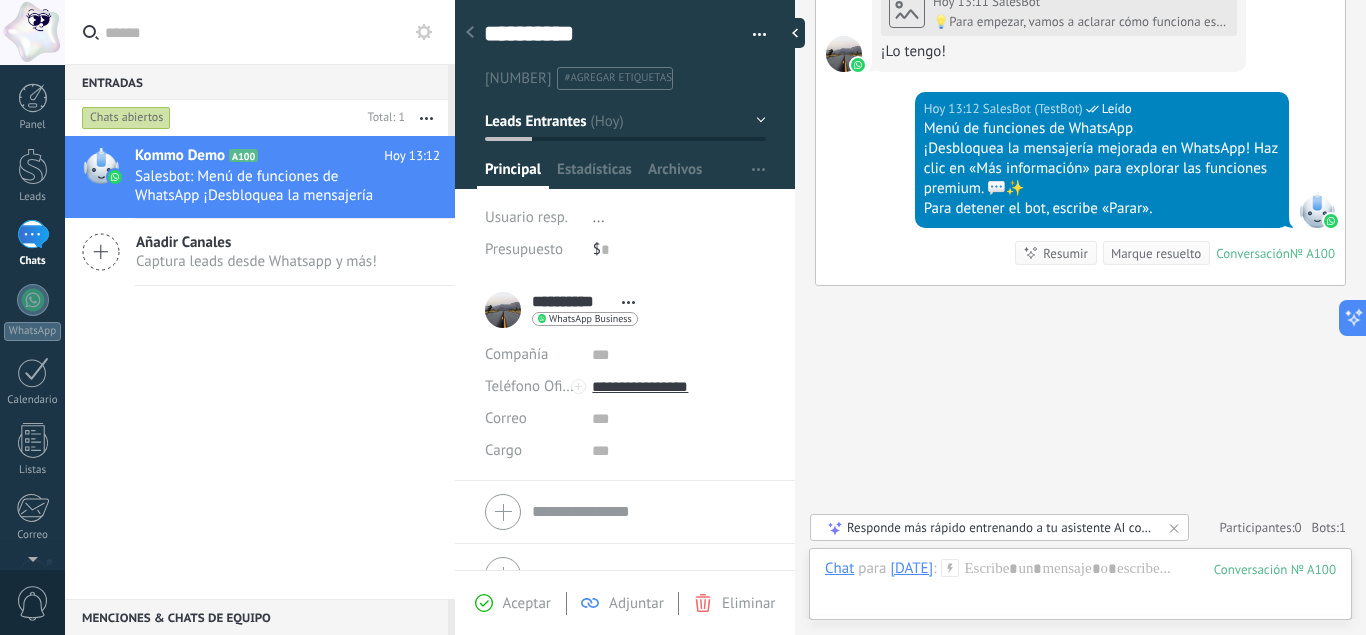 click on "Resumir" at bounding box center [1065, 253] 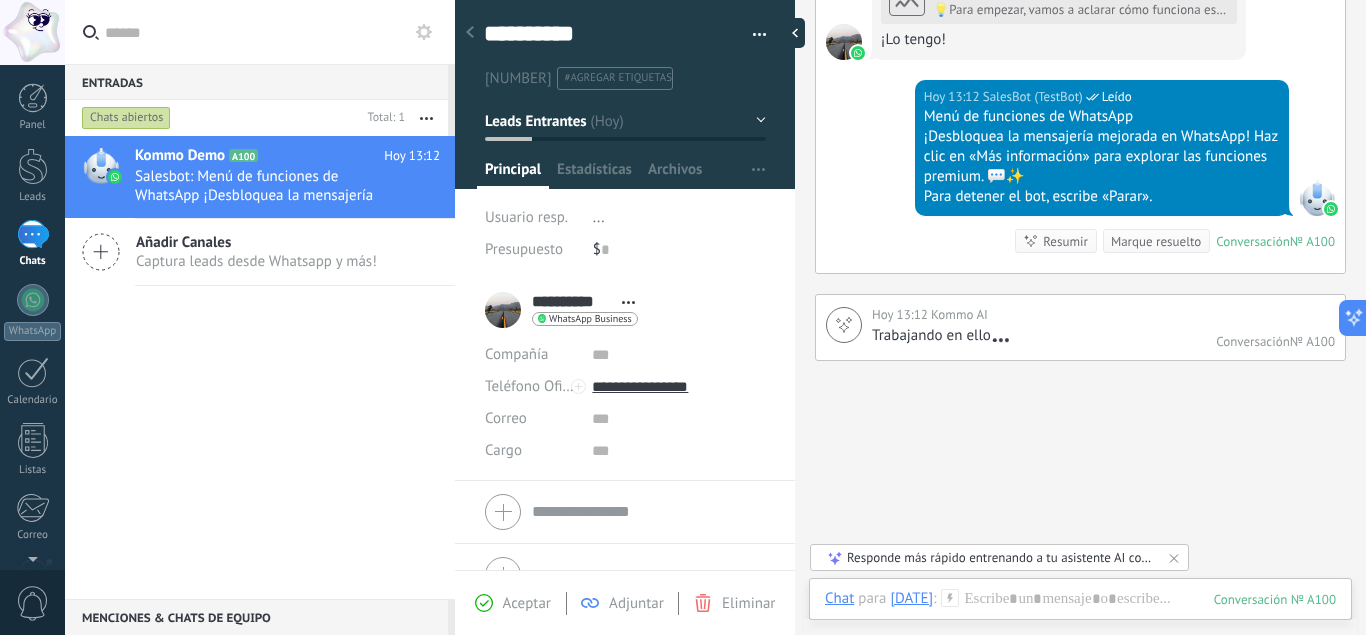 scroll, scrollTop: 1093, scrollLeft: 0, axis: vertical 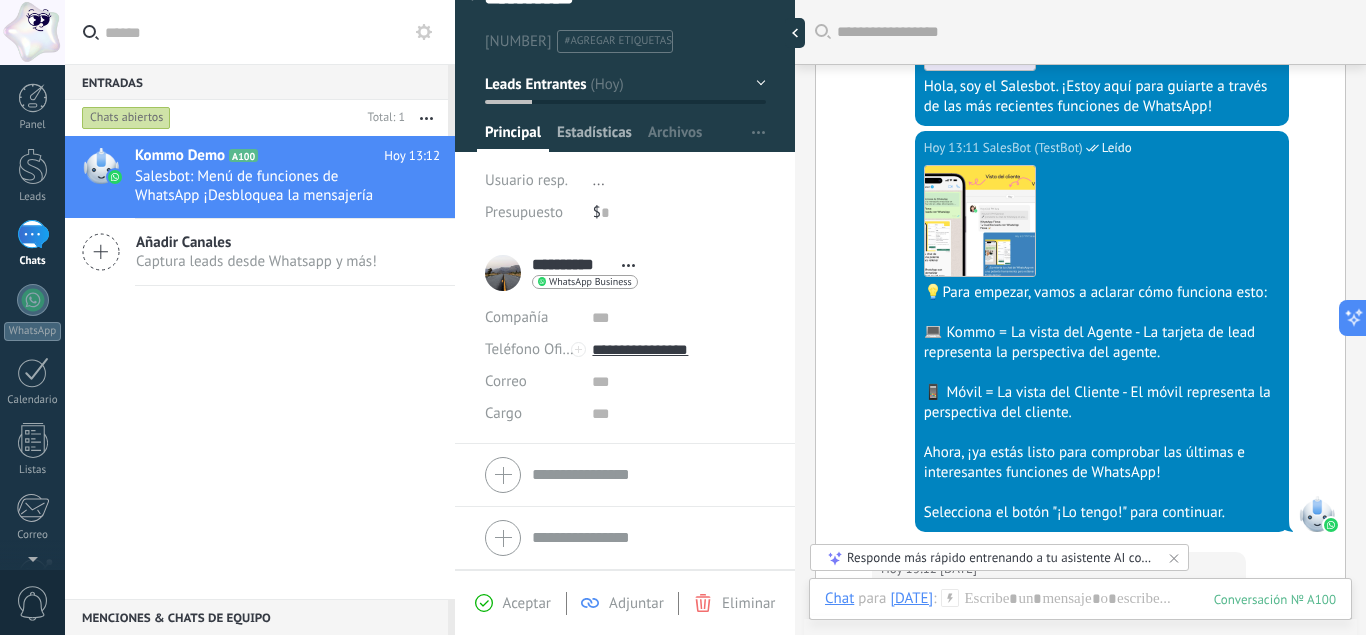 click on "Estadísticas" at bounding box center [594, 137] 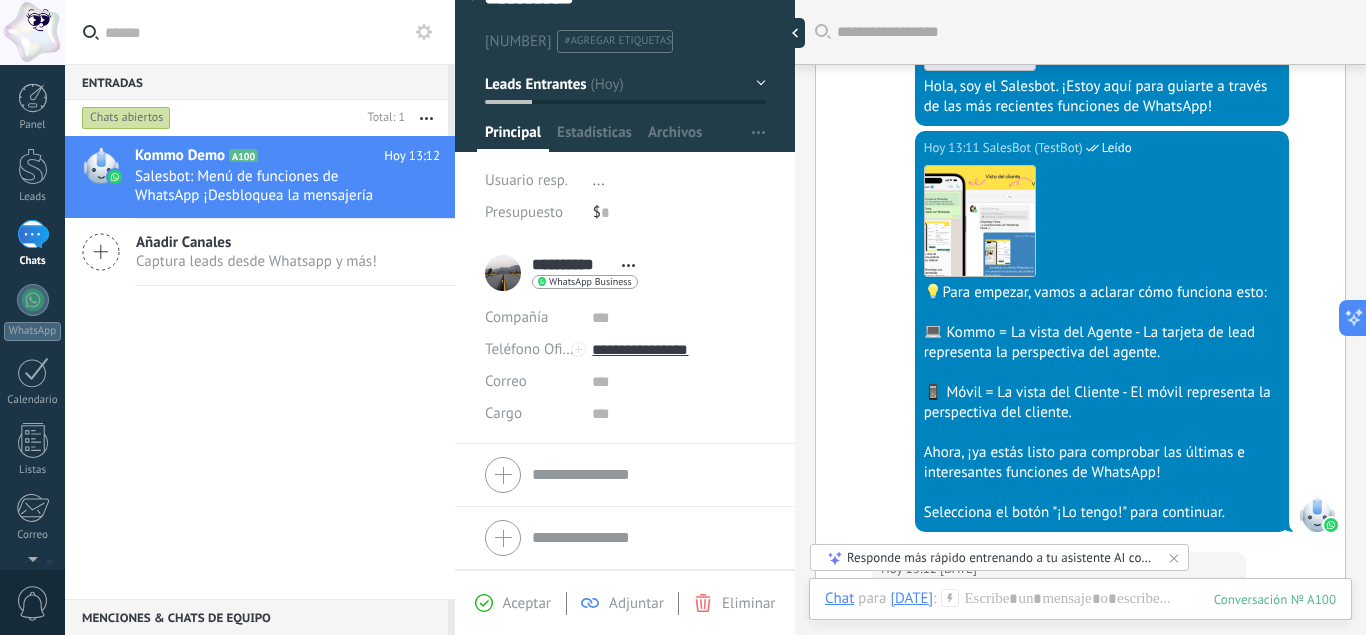 scroll, scrollTop: 0, scrollLeft: 0, axis: both 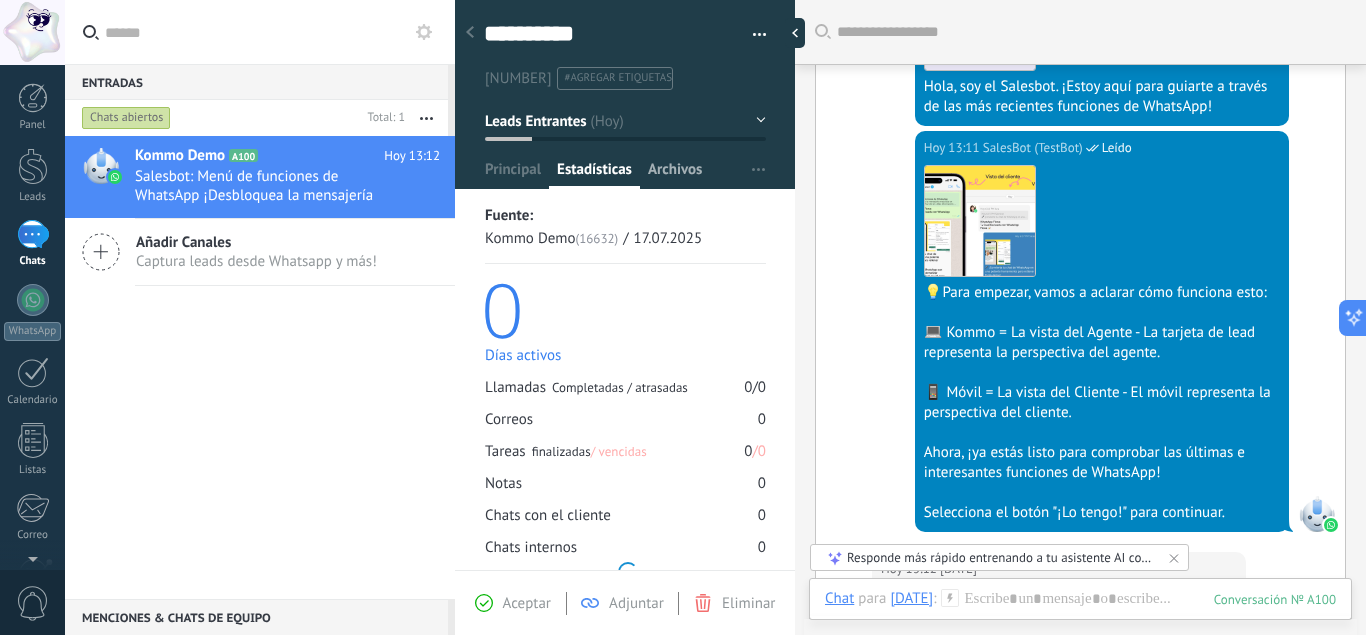 click on "Archivos" at bounding box center (675, 174) 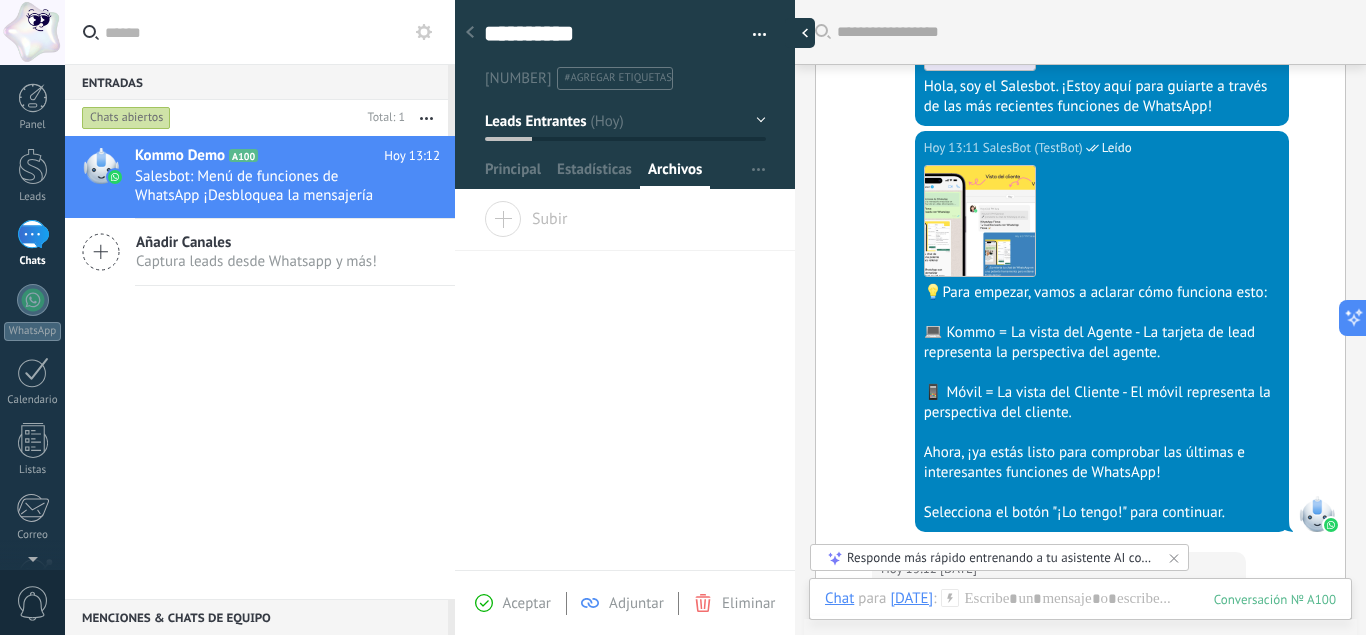 click at bounding box center [800, 33] 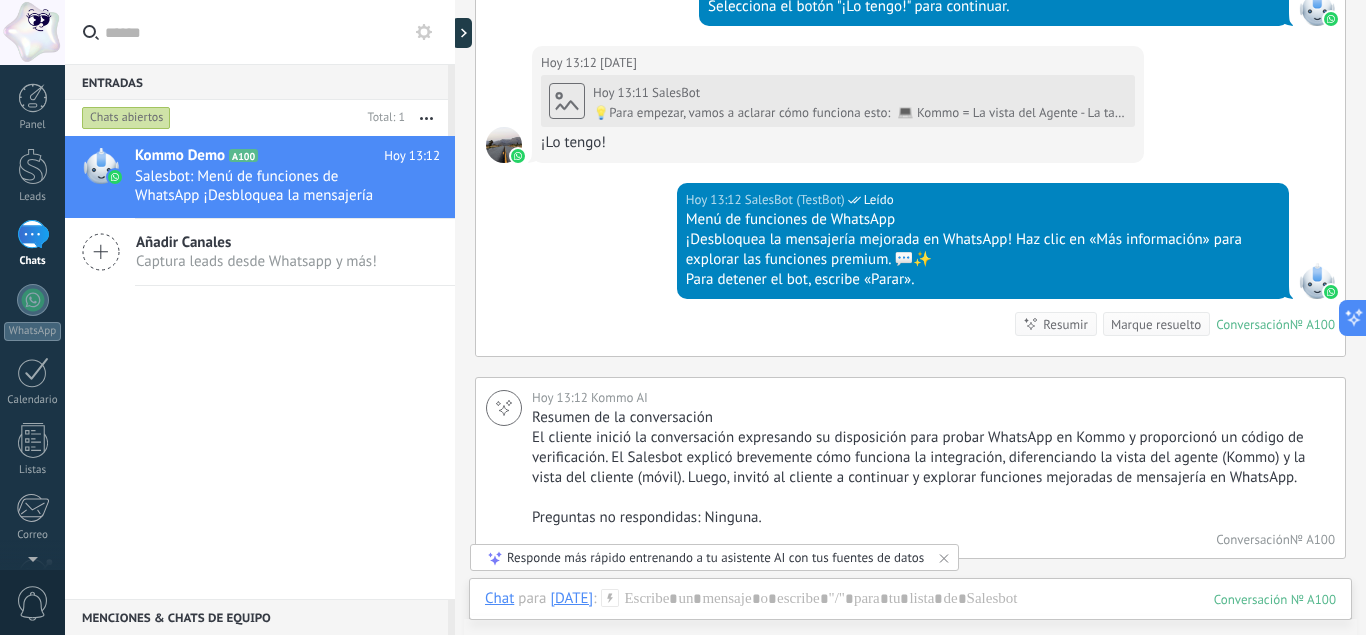 scroll, scrollTop: 1185, scrollLeft: 0, axis: vertical 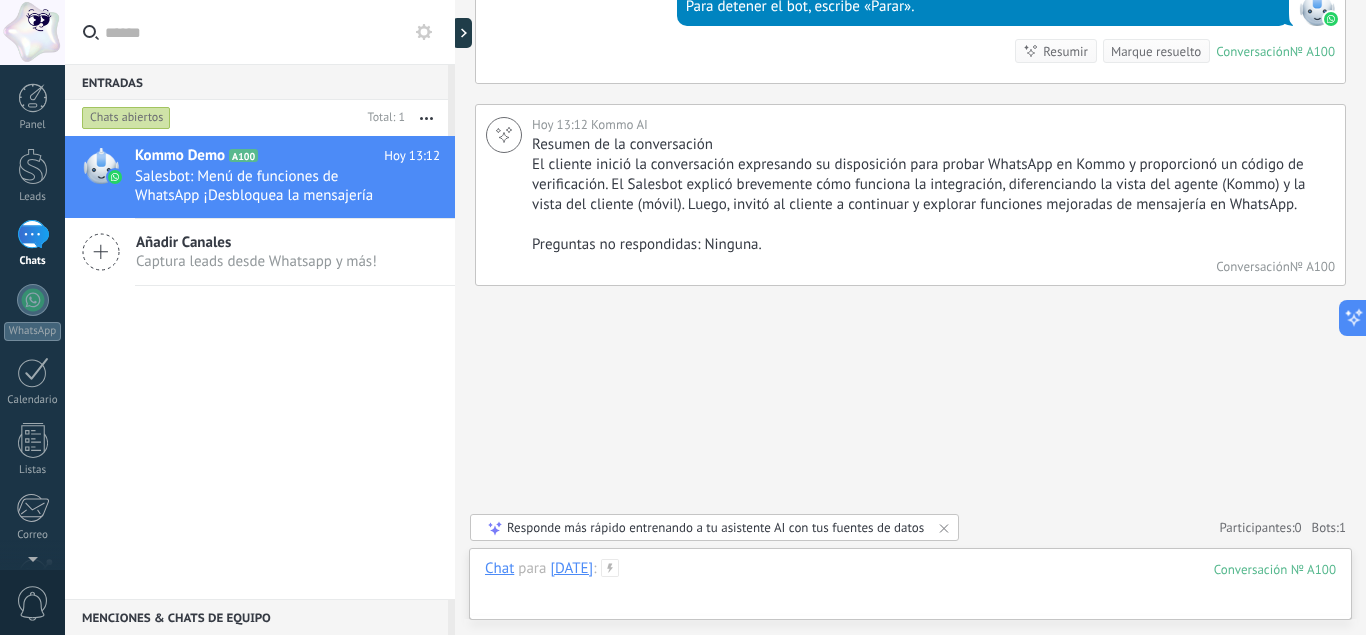 click at bounding box center [910, 589] 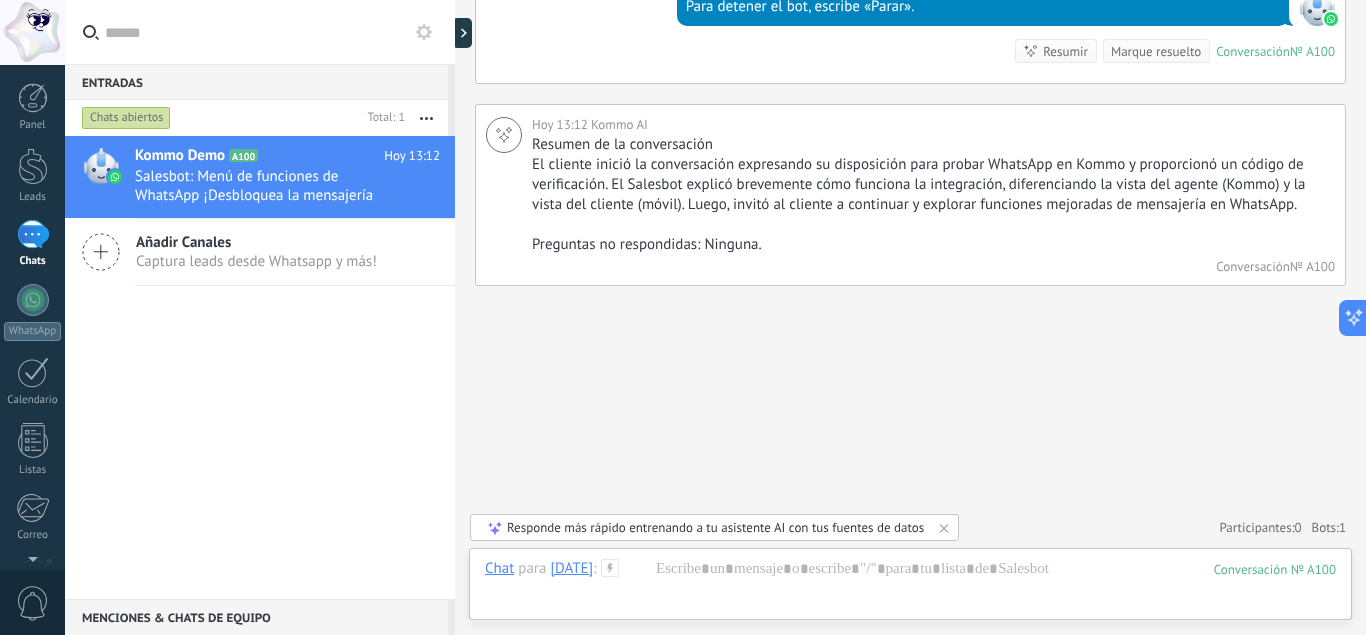 click on "Enviar Cancelar Rastrear clics en links ? Reducir links largos y rastrear clics: cuando se habilita, los URLs que envías serán reemplazados con links de rastreo. Una vez clickeados, un evento se registrará en el feed del lead. Abajo seleccione las fuentes que utilizan esta  en Ajustes" at bounding box center (0, 0) 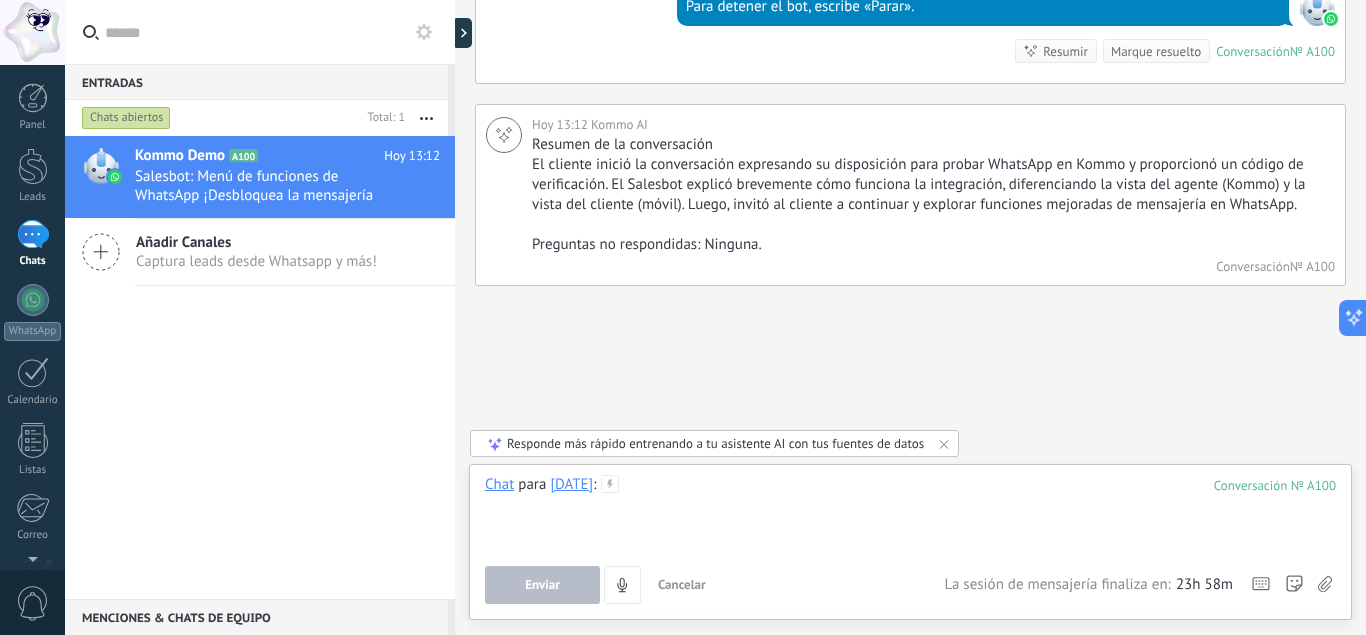 click at bounding box center [910, 513] 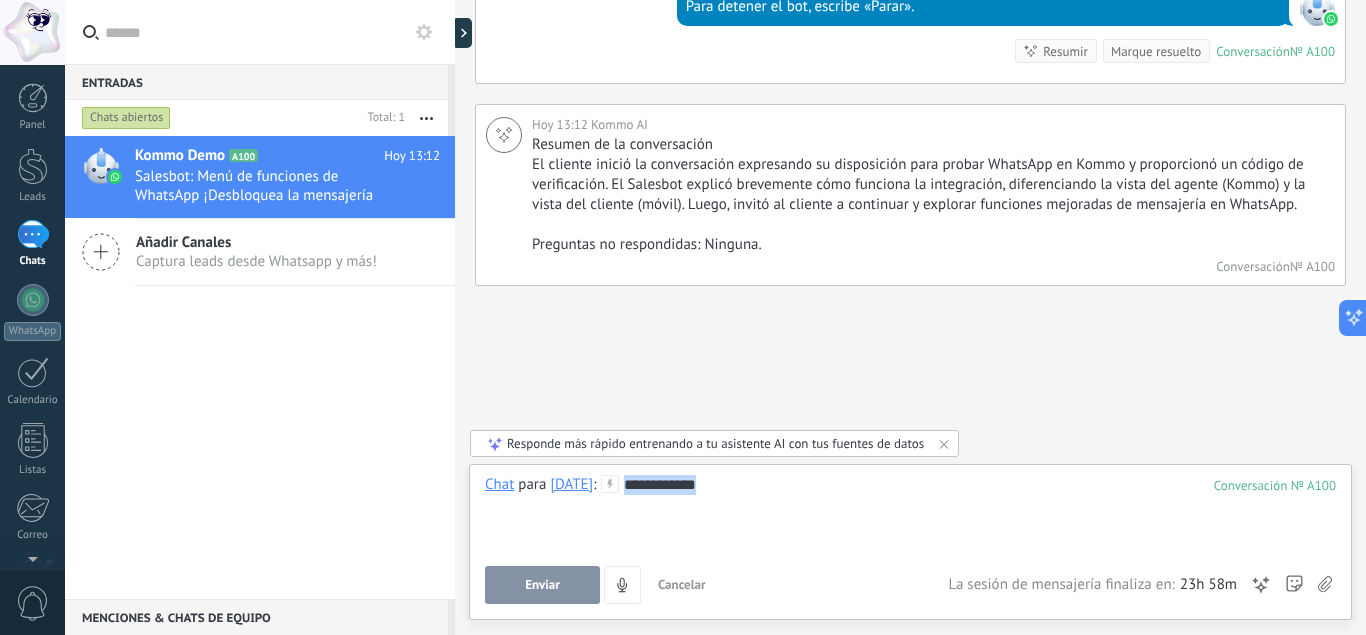 drag, startPoint x: 807, startPoint y: 494, endPoint x: 626, endPoint y: 488, distance: 181.09943 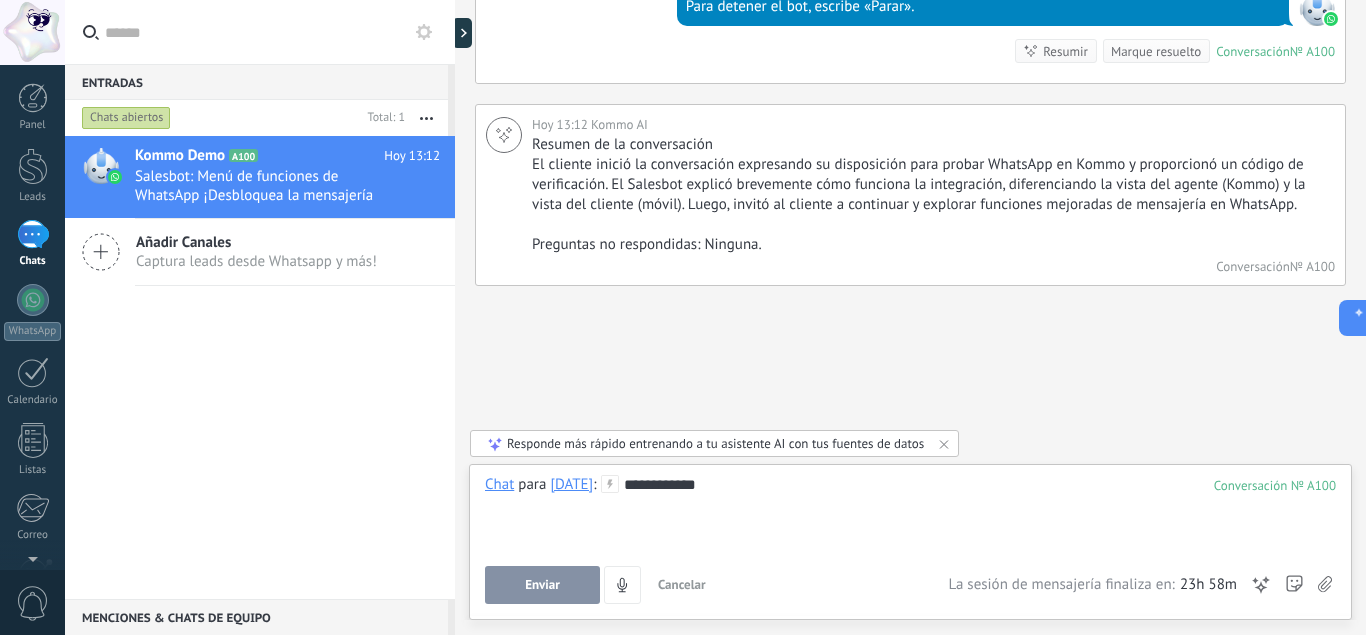click on "**********" at bounding box center [910, 513] 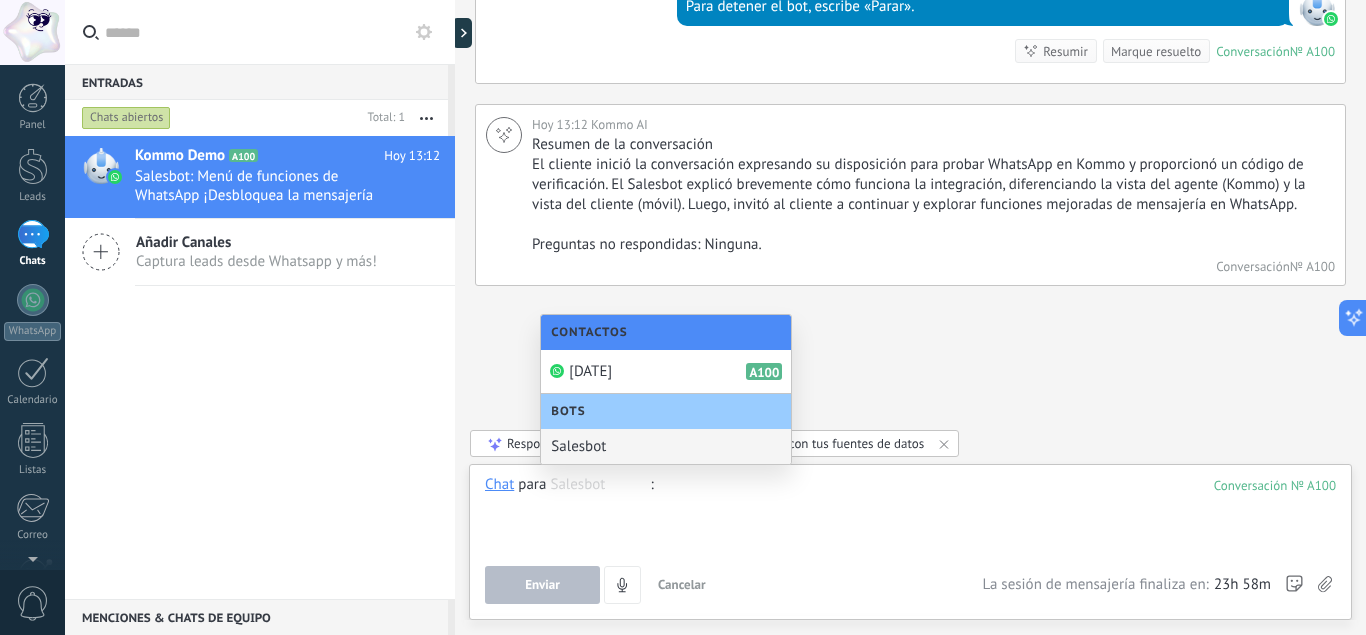 click at bounding box center (910, 513) 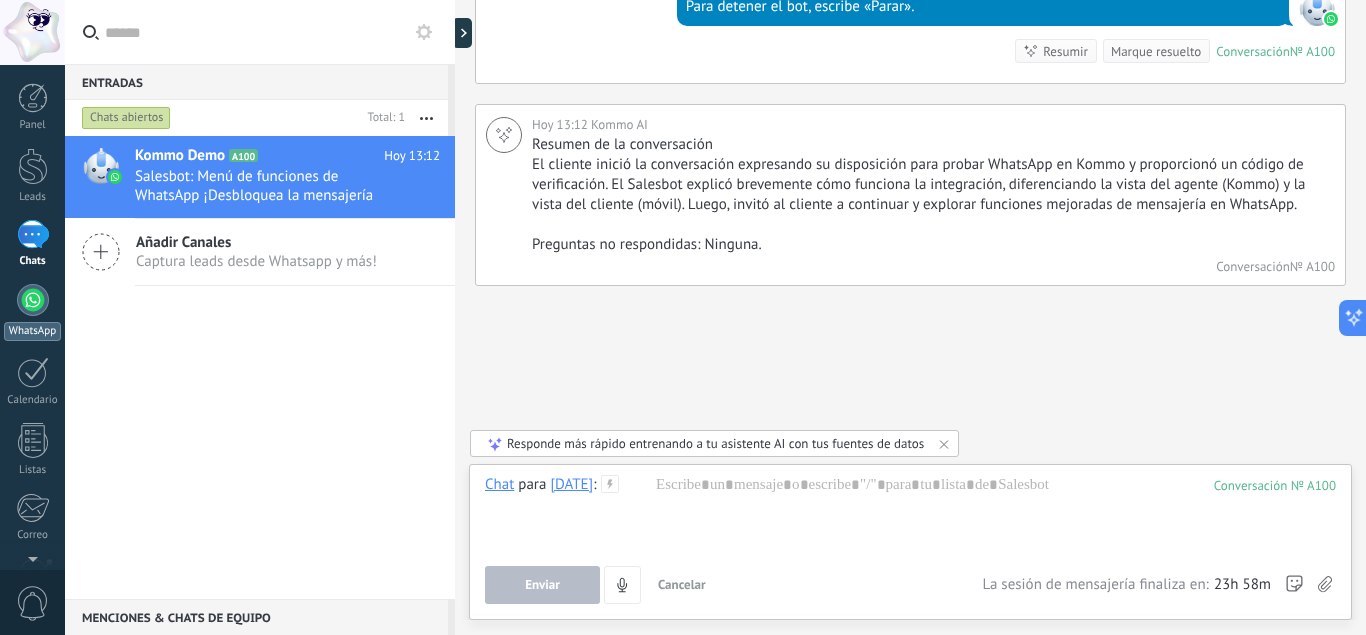click at bounding box center (33, 300) 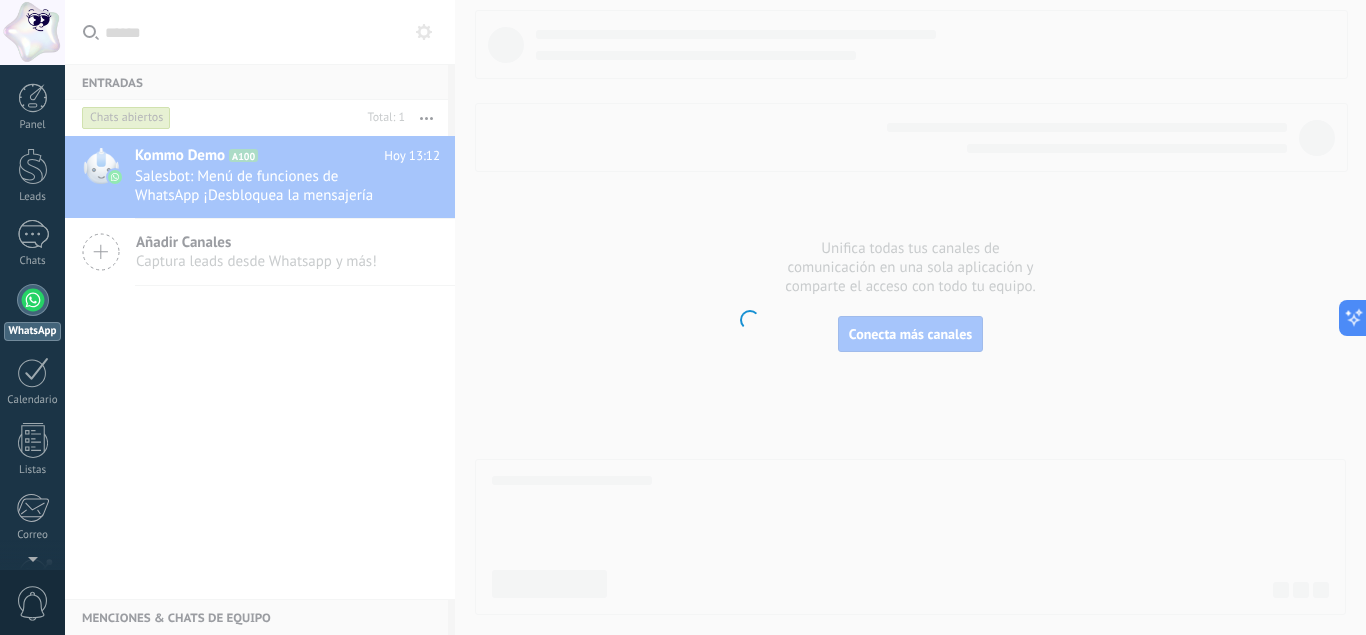 scroll, scrollTop: 30, scrollLeft: 0, axis: vertical 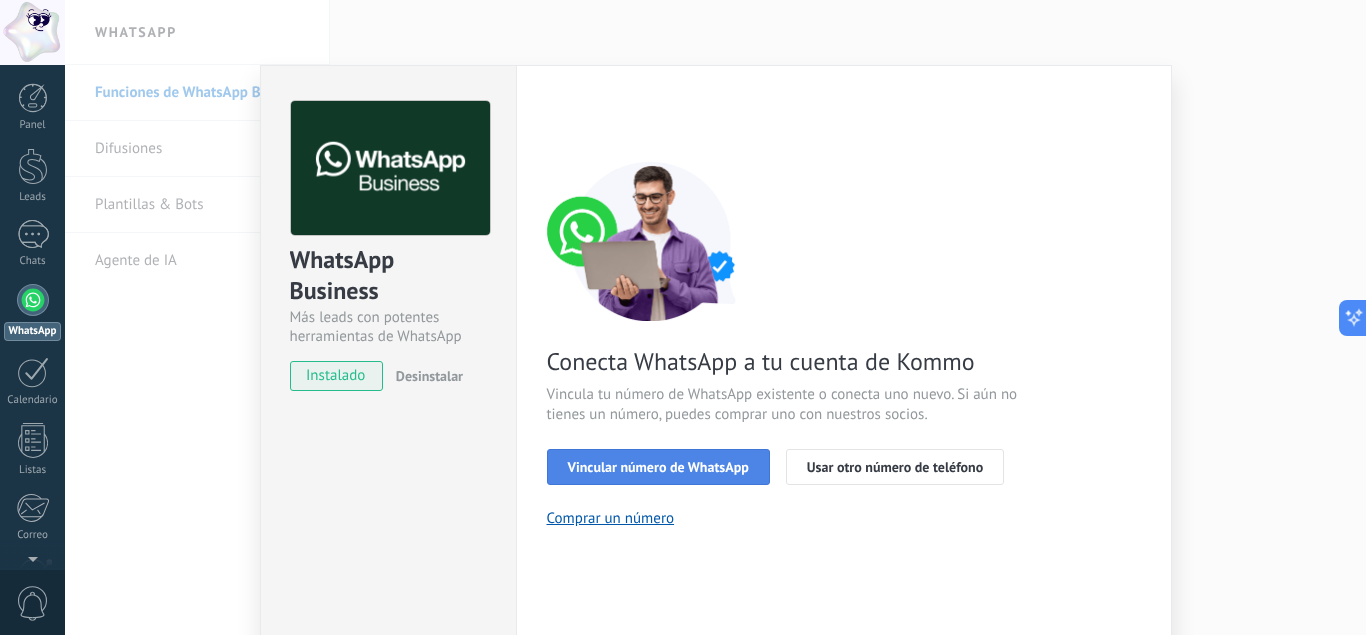 click on "Vincular número de WhatsApp" at bounding box center [658, 467] 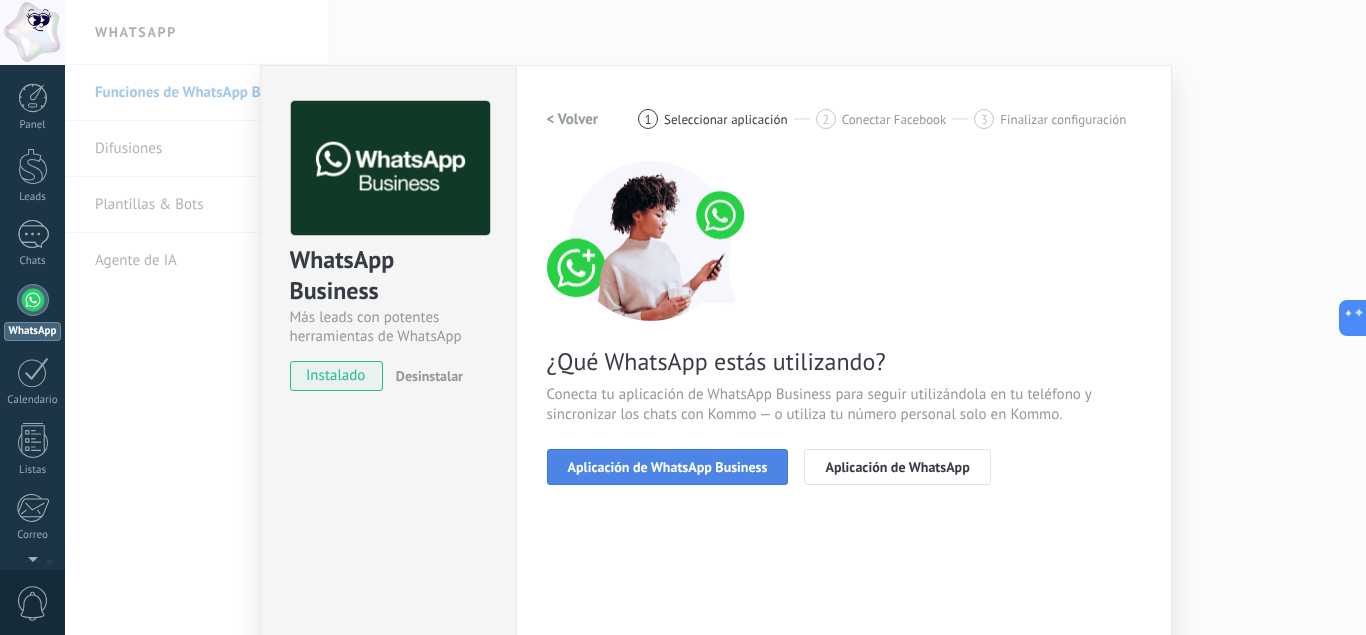 click on "Aplicación de WhatsApp Business" at bounding box center (668, 467) 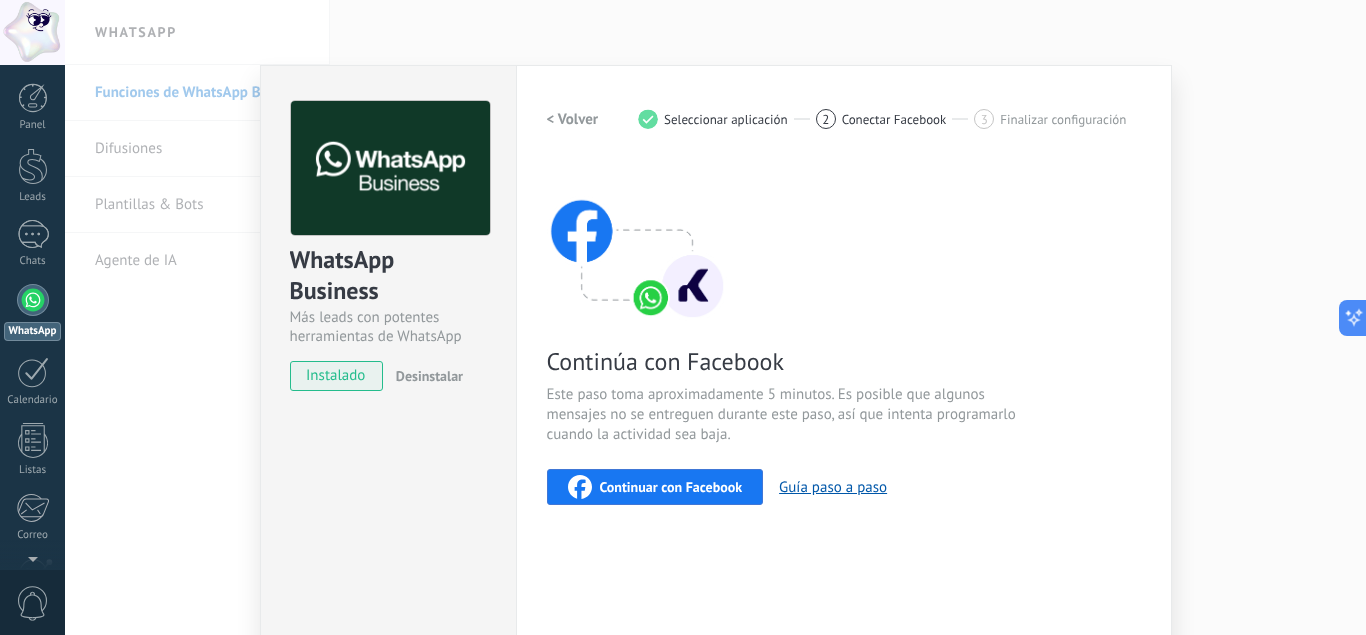 click on "Continuar con Facebook" at bounding box center [671, 487] 